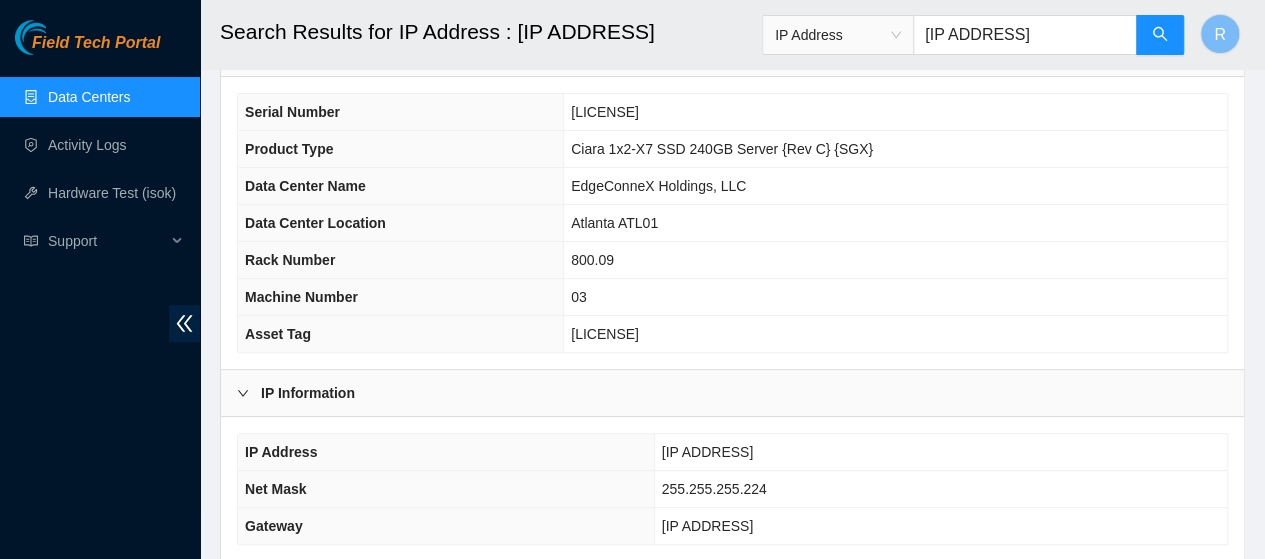 scroll, scrollTop: 132, scrollLeft: 0, axis: vertical 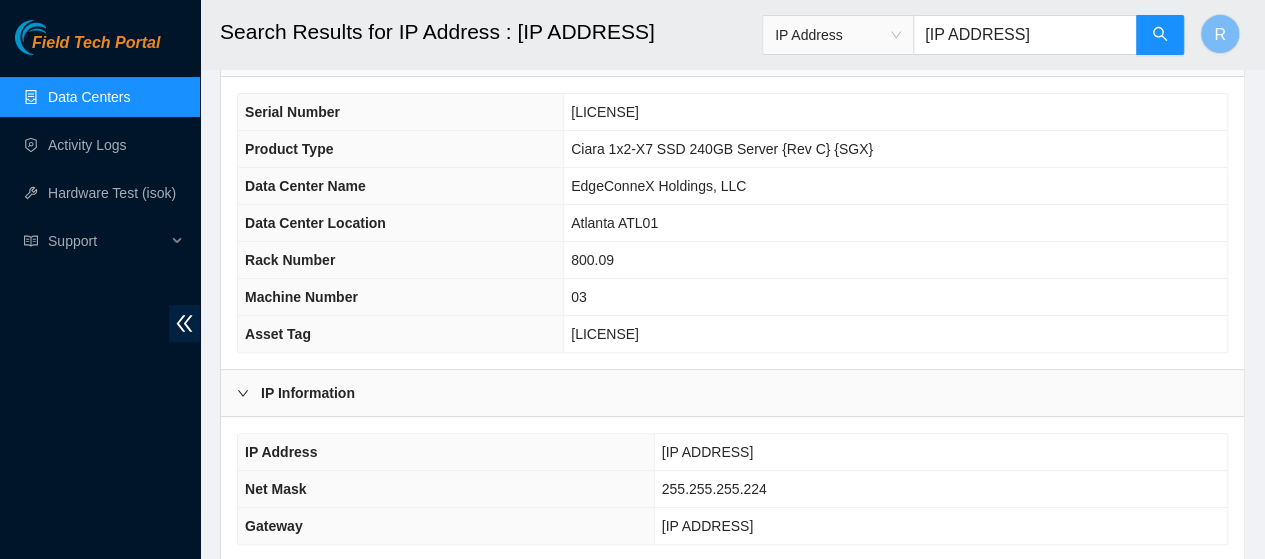 click on "[IP ADDRESS]" at bounding box center (1025, 35) 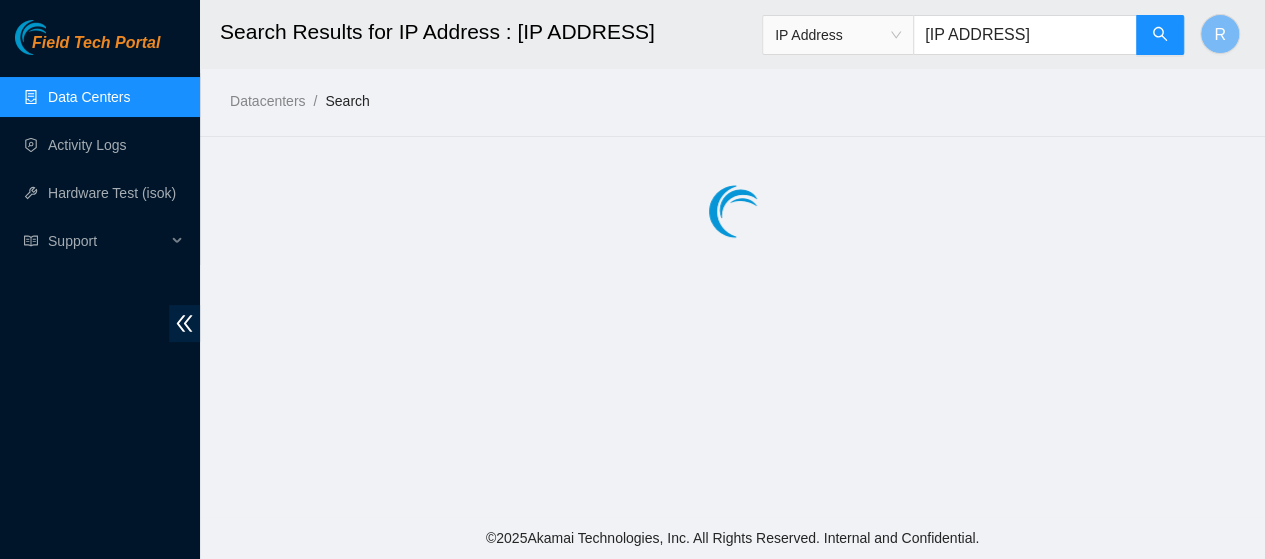 scroll, scrollTop: 0, scrollLeft: 0, axis: both 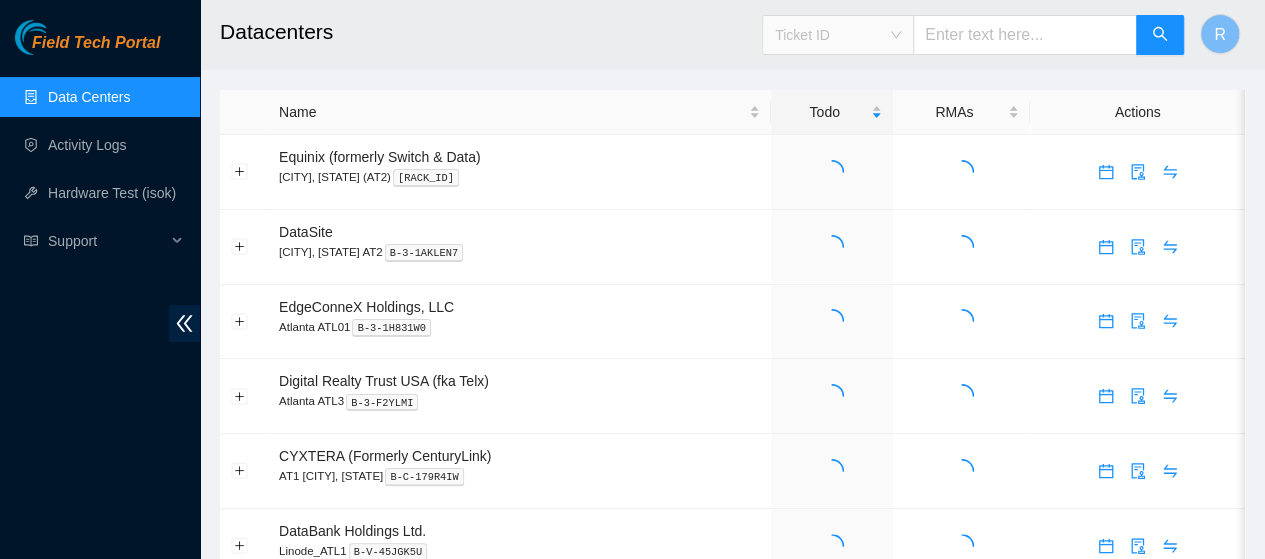 click on "Ticket ID" at bounding box center [838, 35] 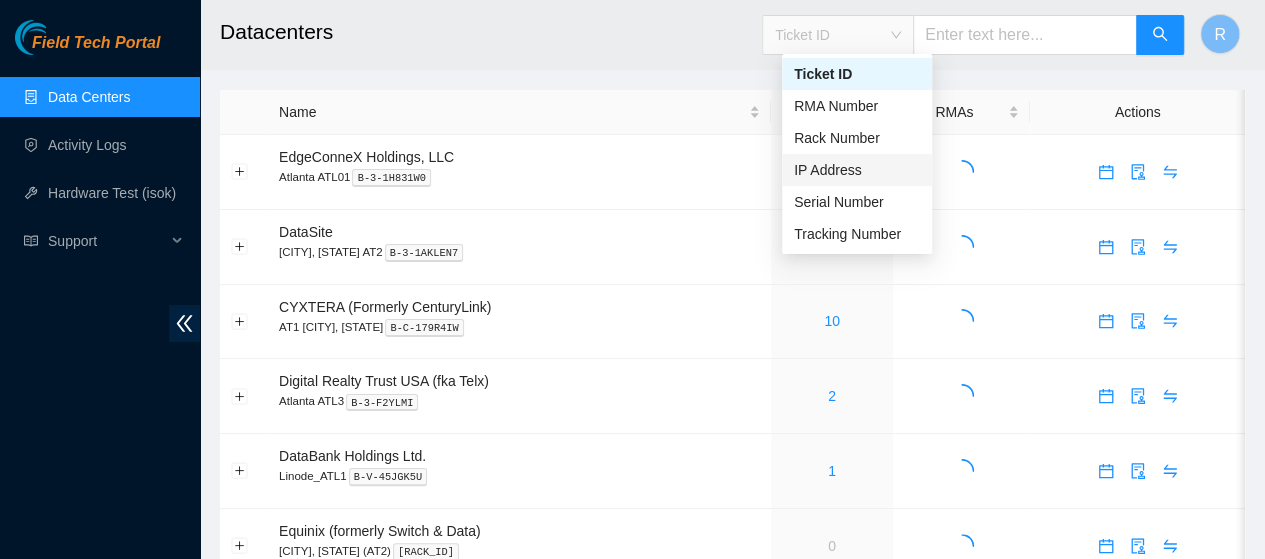click on "IP Address" at bounding box center [857, 170] 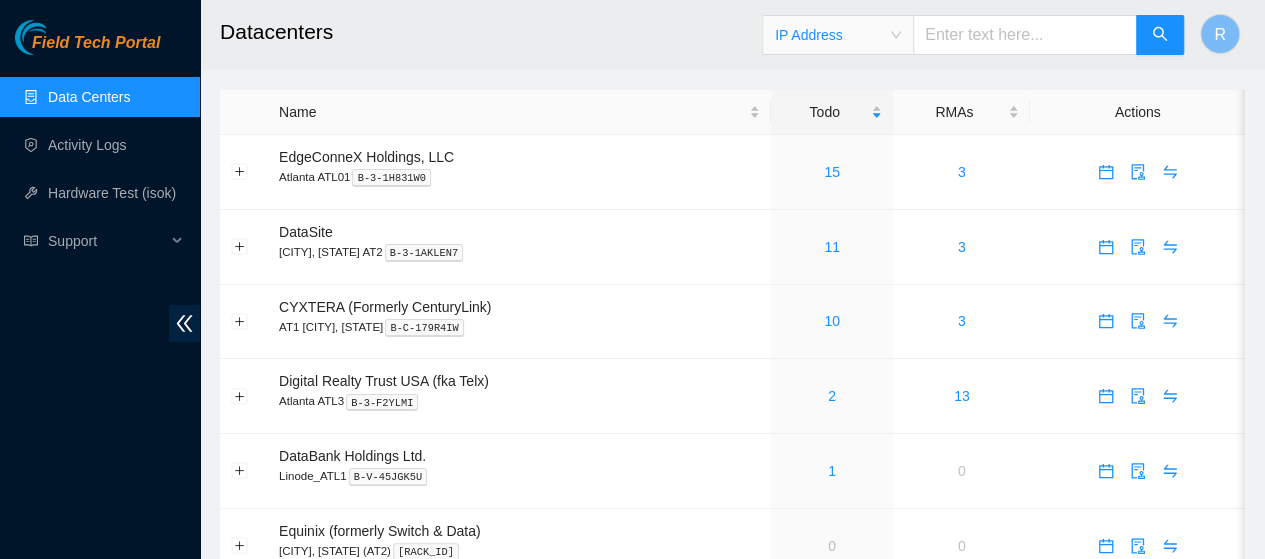click at bounding box center [1025, 35] 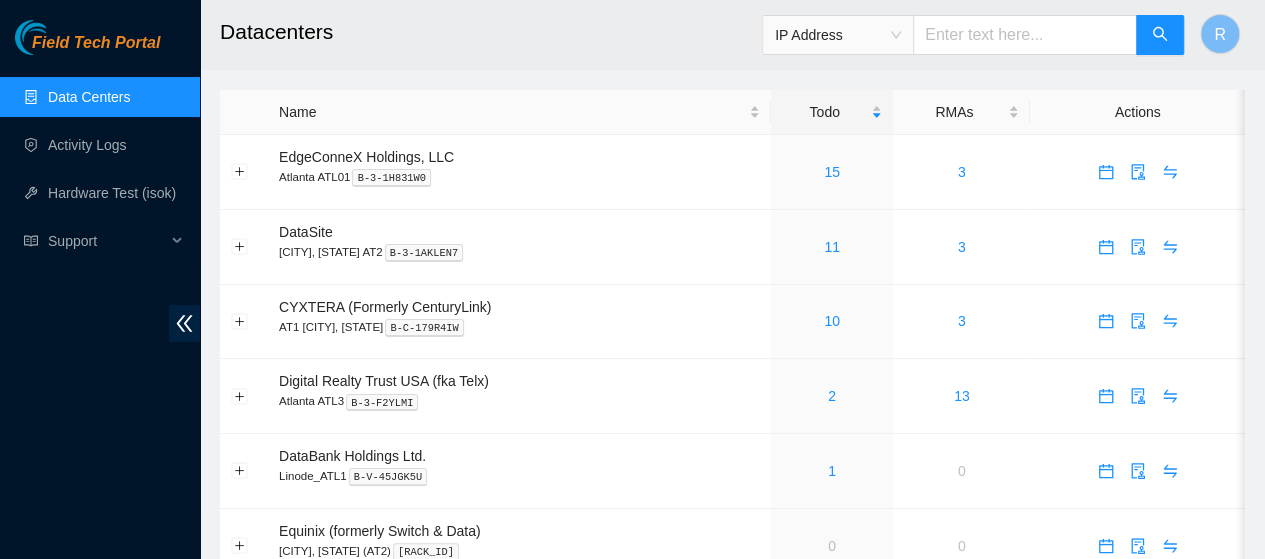 paste on "[IP_ADDRESS]" 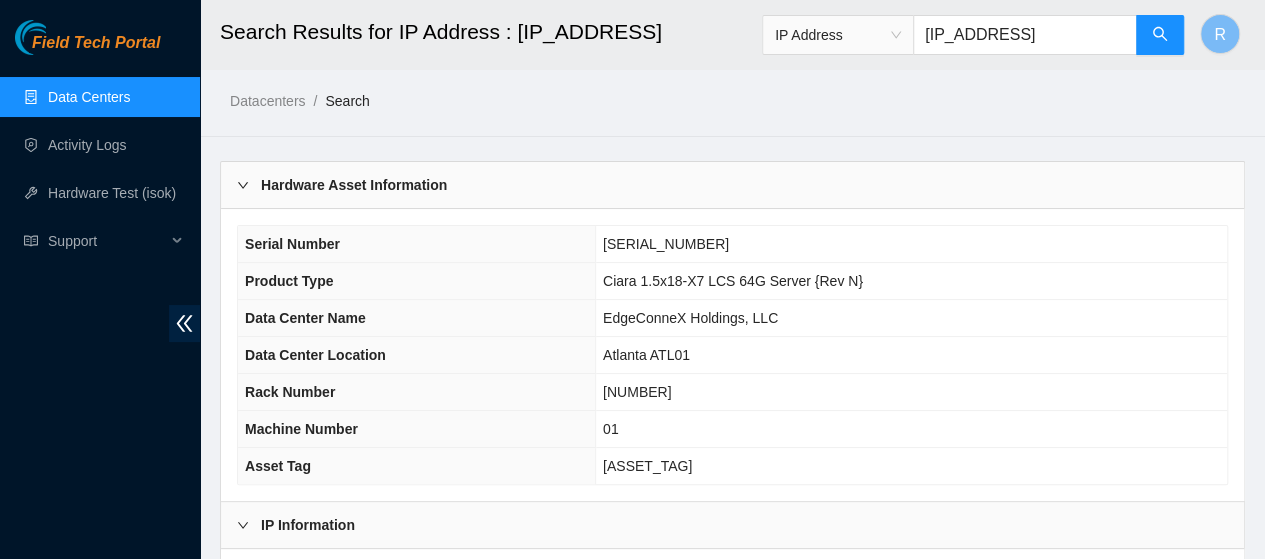 click on "[NUMBER]" at bounding box center [911, 392] 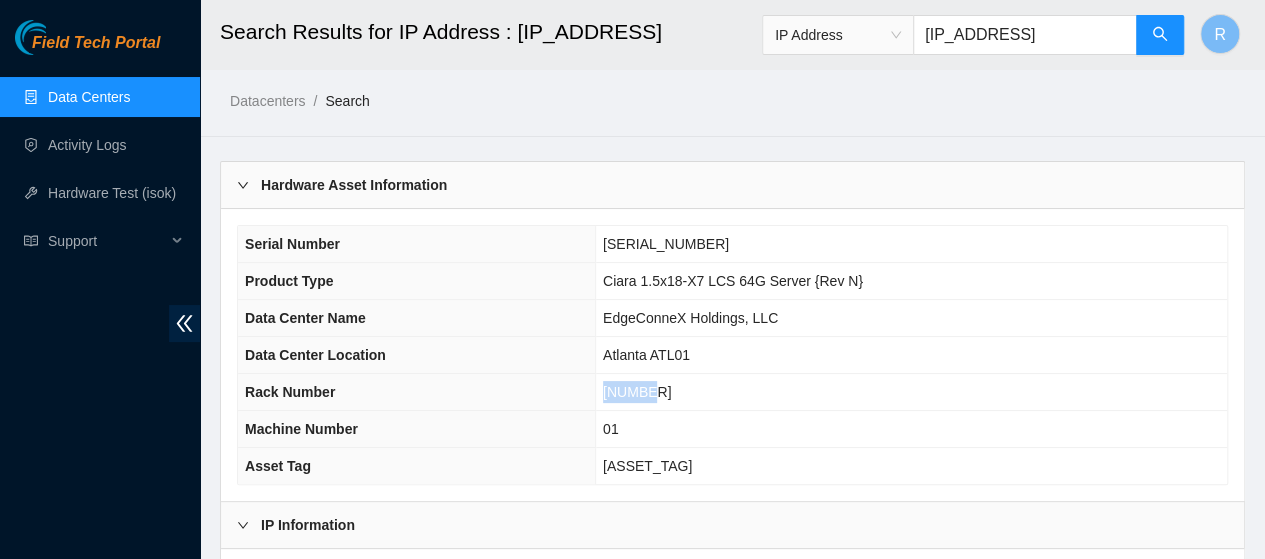click on "[NUMBER]" at bounding box center (911, 392) 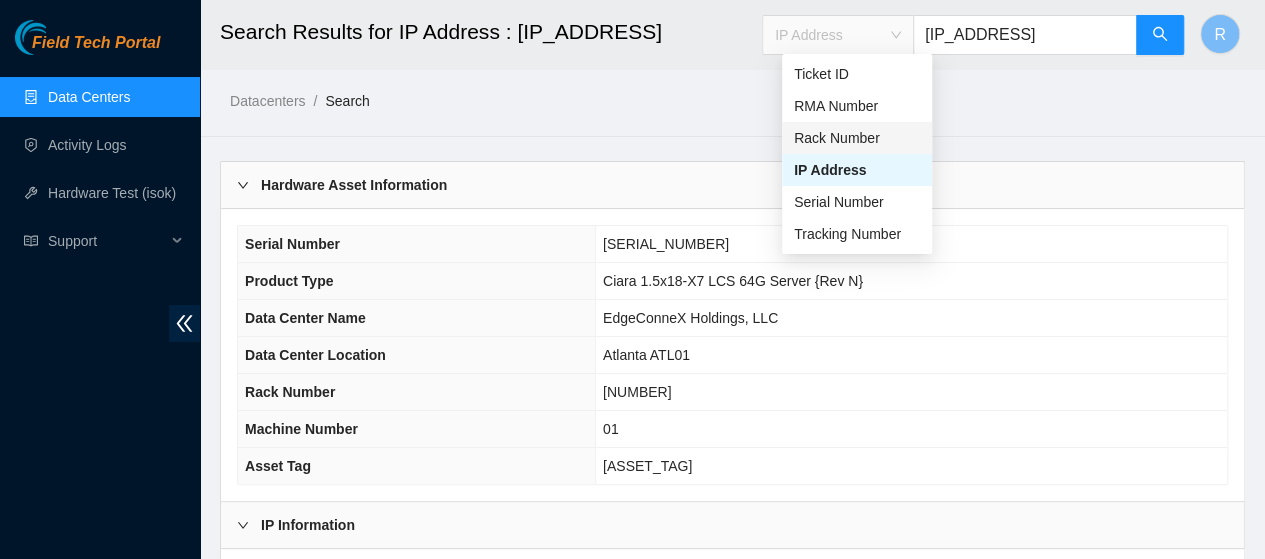 click on "Rack Number" at bounding box center (857, 138) 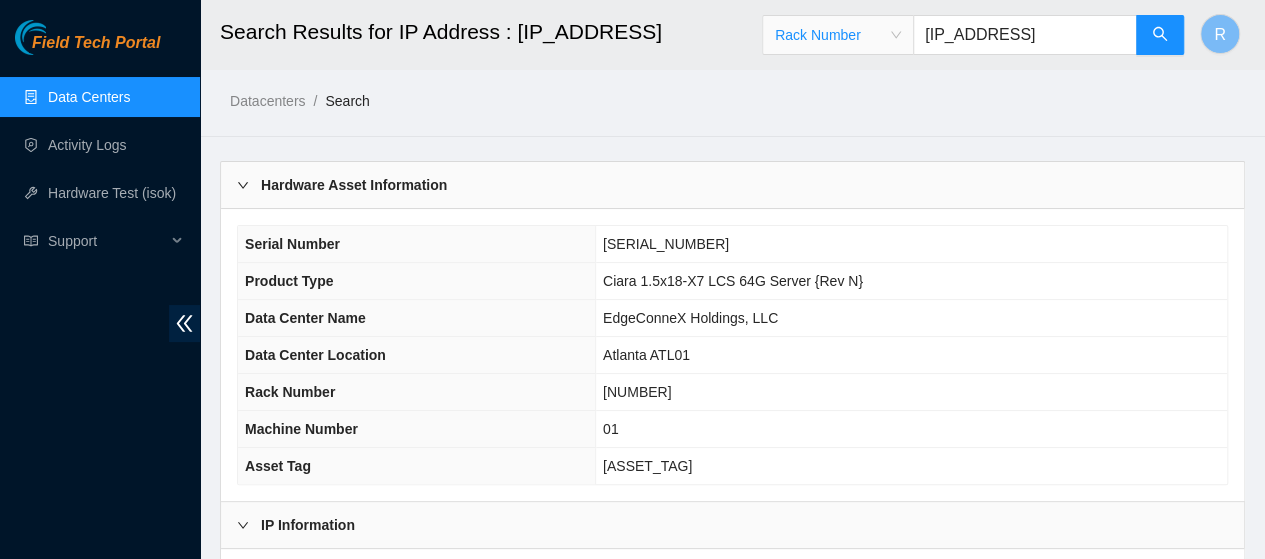 click on "[IP_ADDRESS]" at bounding box center [1025, 35] 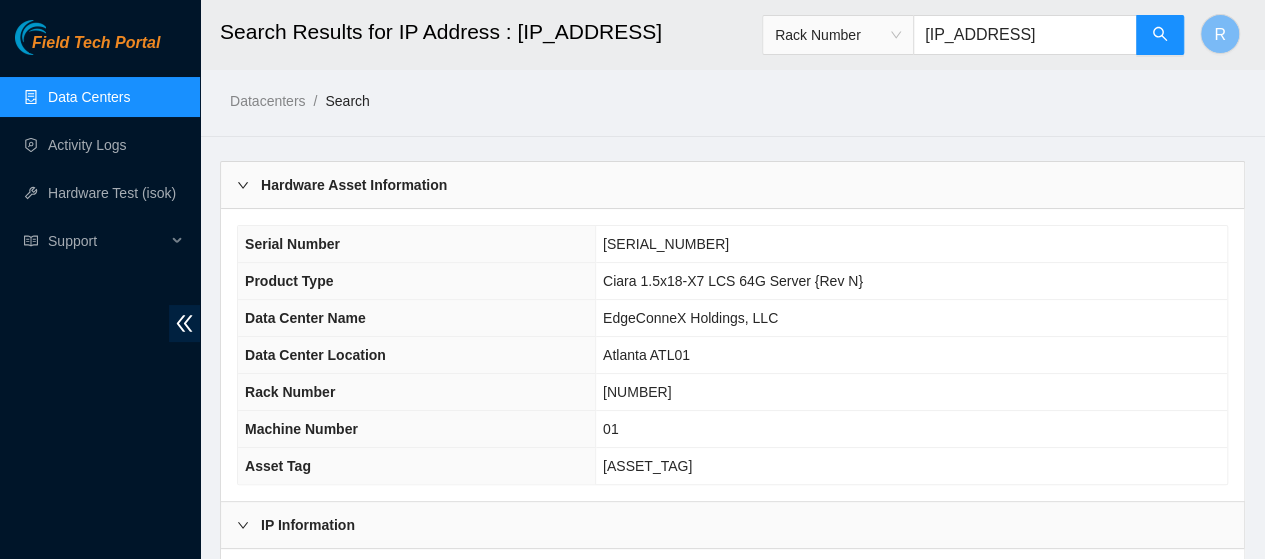 paste on "[NUMBER]" 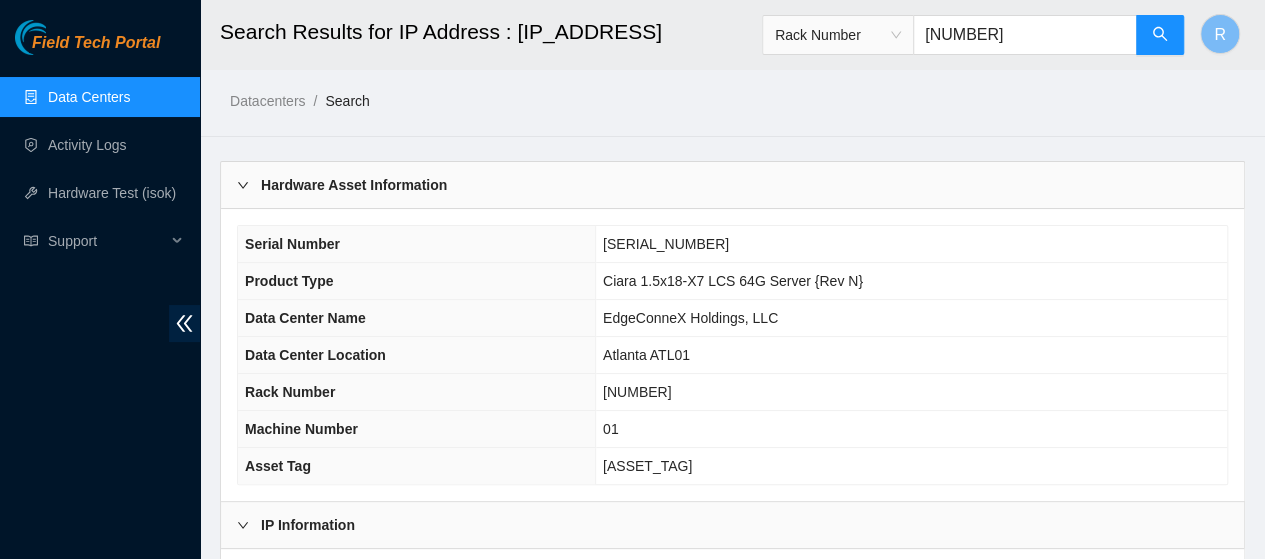 type on "[NUMBER]" 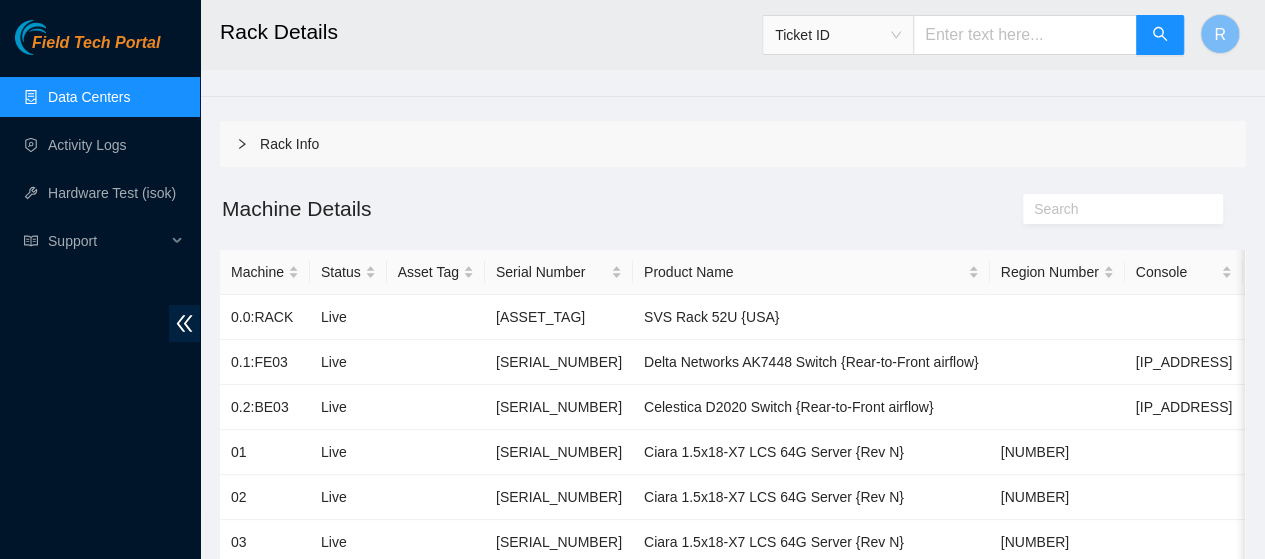 scroll, scrollTop: 80, scrollLeft: 0, axis: vertical 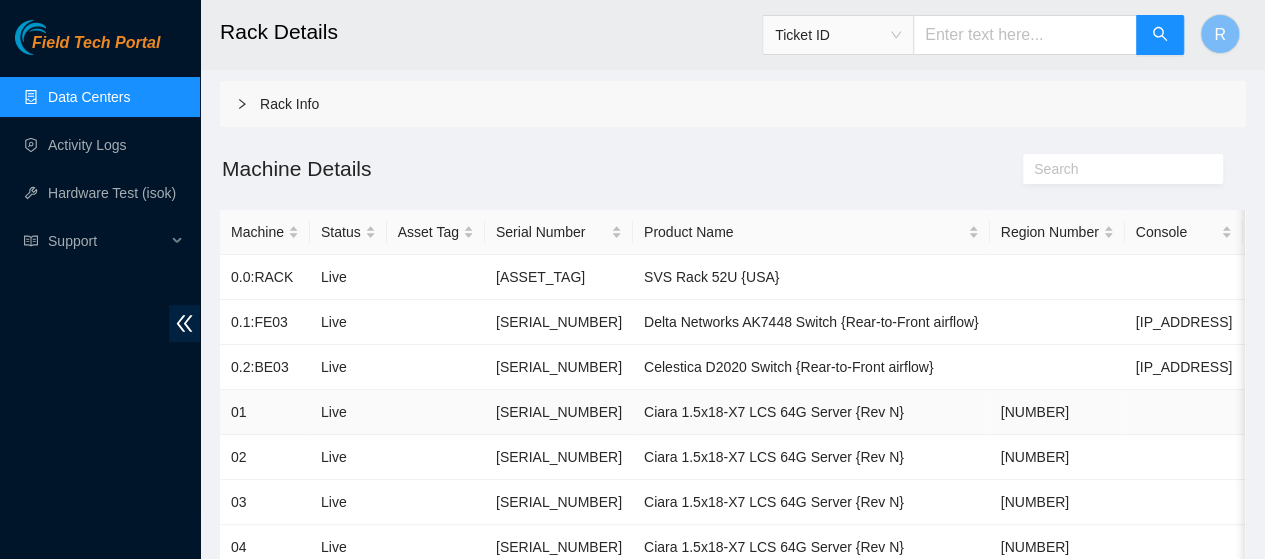click on "[SERIAL_NUMBER]" at bounding box center [559, 412] 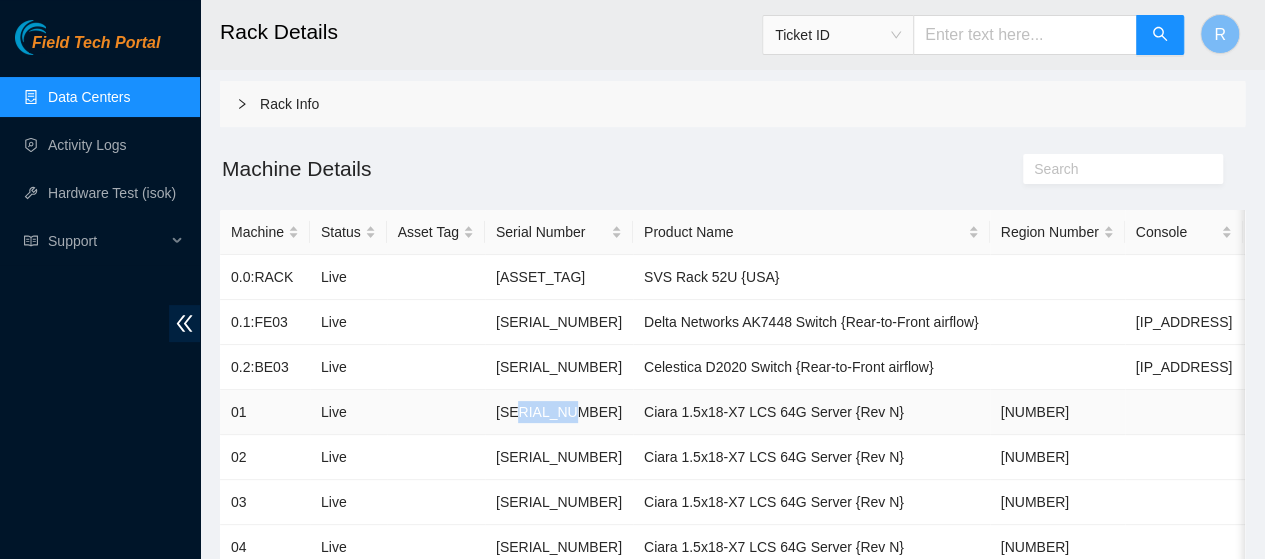 click on "[SERIAL_NUMBER]" at bounding box center (559, 412) 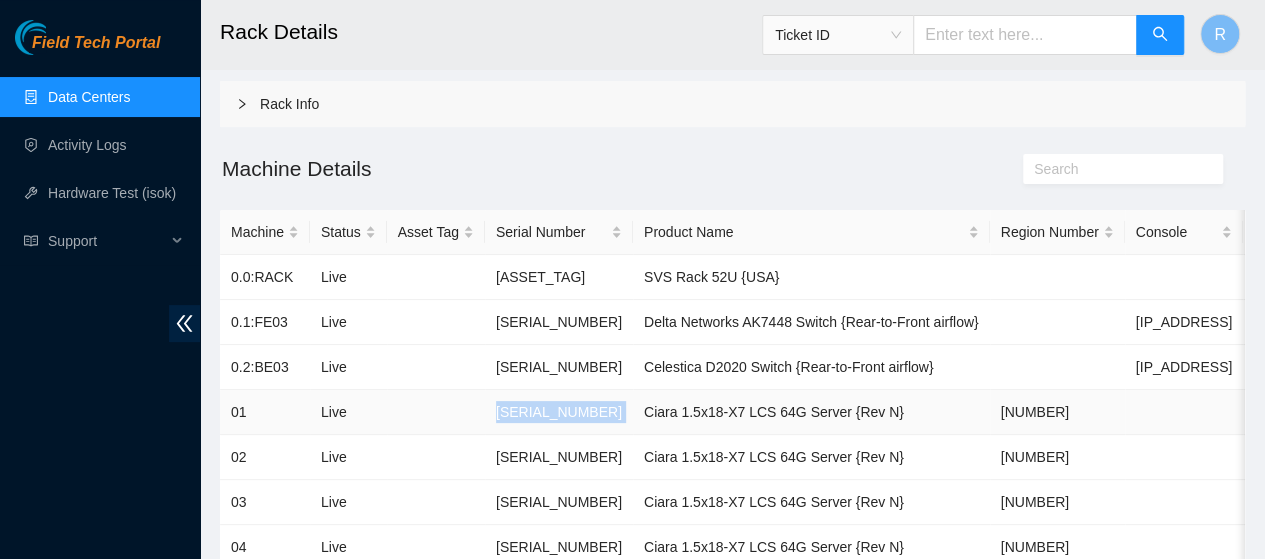 click on "[SERIAL_NUMBER]" at bounding box center (559, 412) 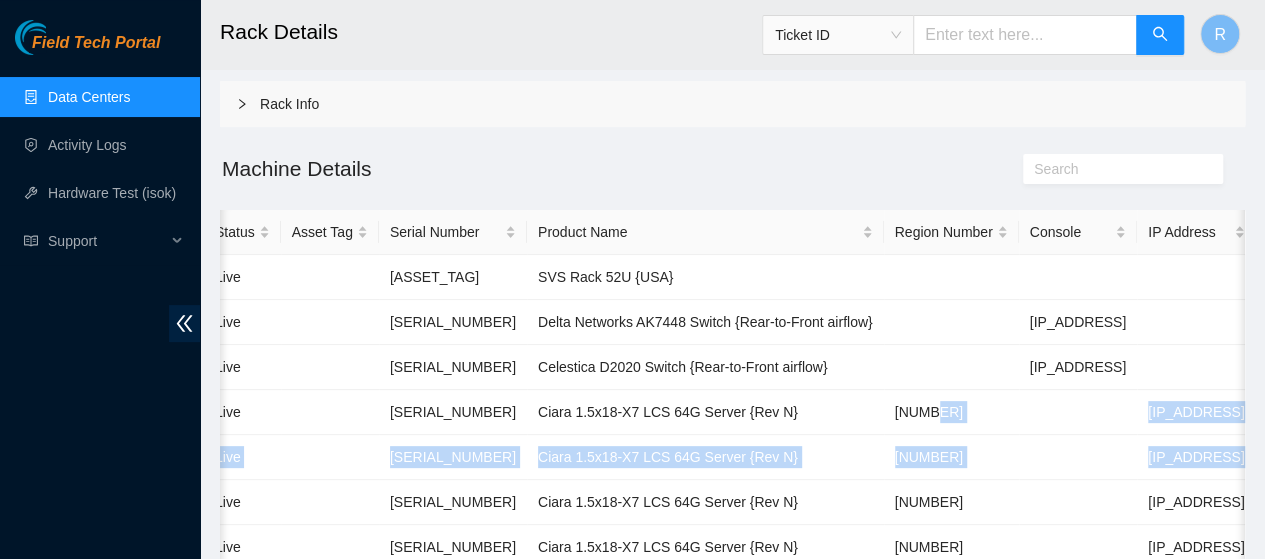 scroll, scrollTop: 0, scrollLeft: 324, axis: horizontal 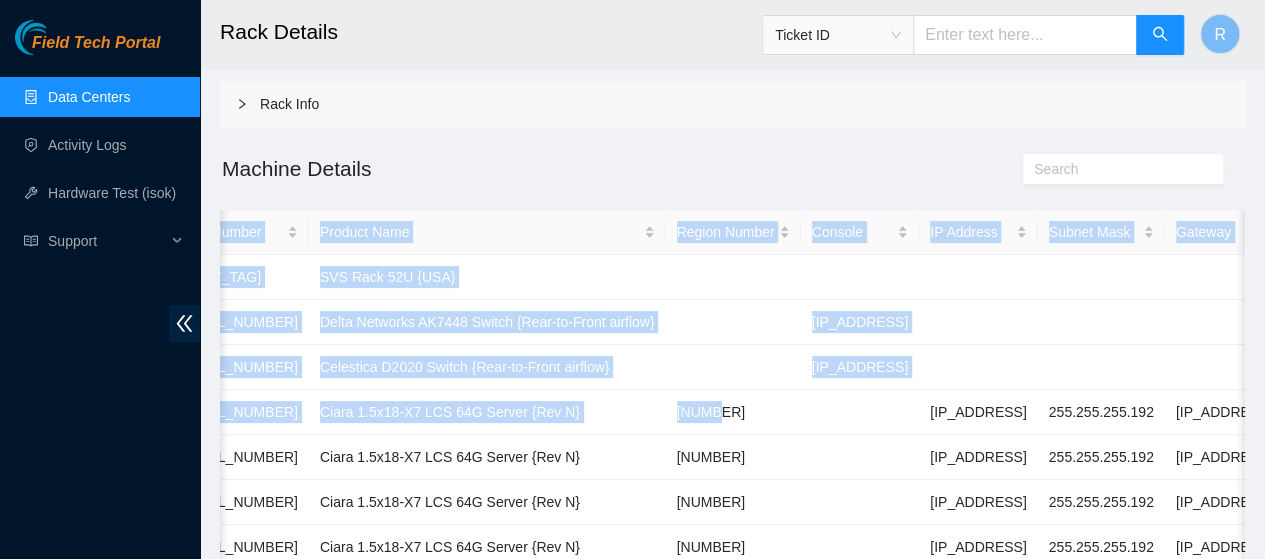 drag, startPoint x: 1057, startPoint y: 425, endPoint x: 1279, endPoint y: 433, distance: 222.1441 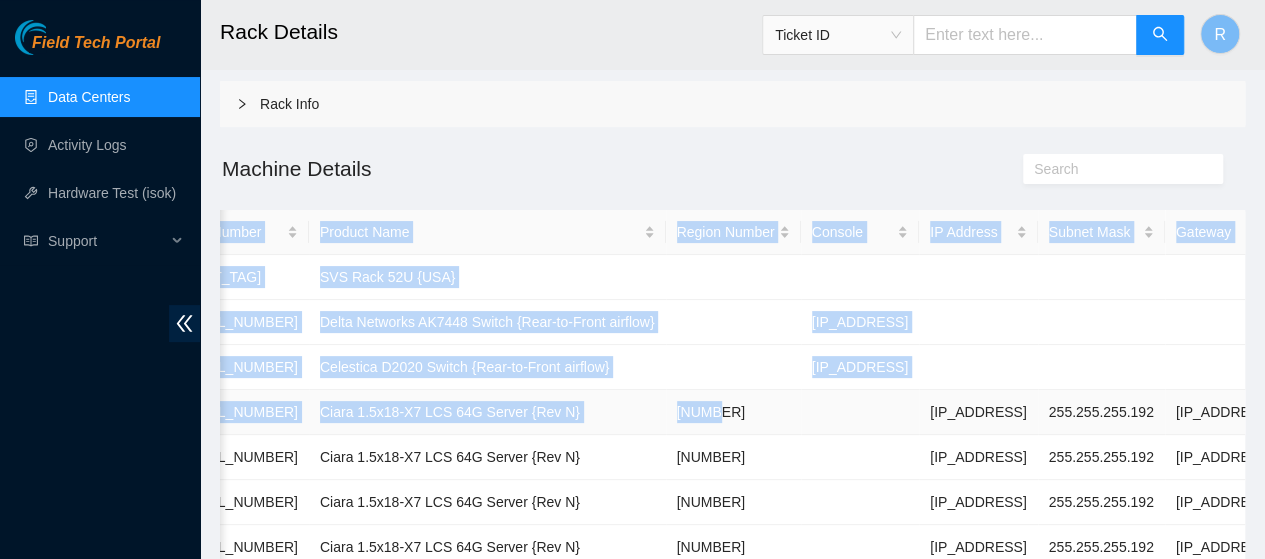 click on "[IP_ADDRESS]" at bounding box center (978, 412) 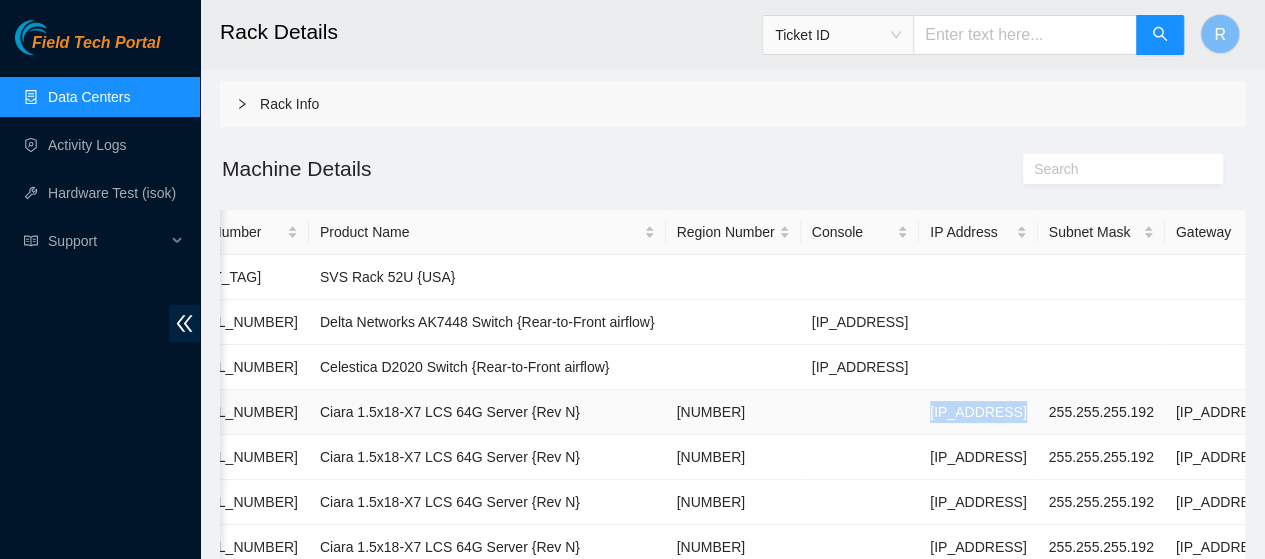click on "[IP_ADDRESS]" at bounding box center [978, 412] 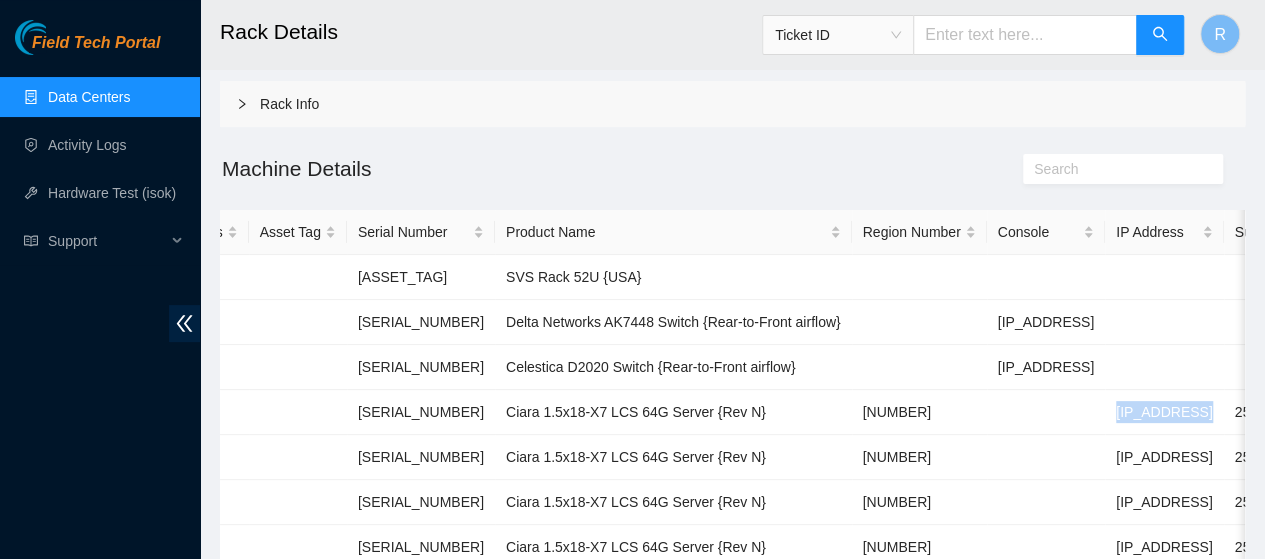 scroll, scrollTop: 0, scrollLeft: 0, axis: both 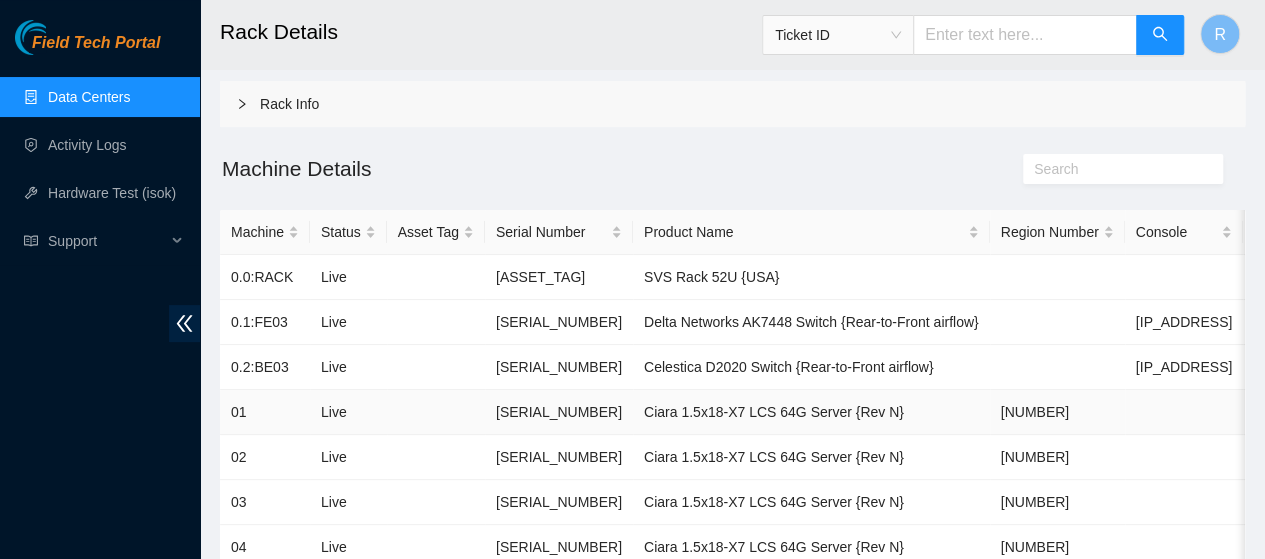 drag, startPoint x: 283, startPoint y: 415, endPoint x: 466, endPoint y: 419, distance: 183.04372 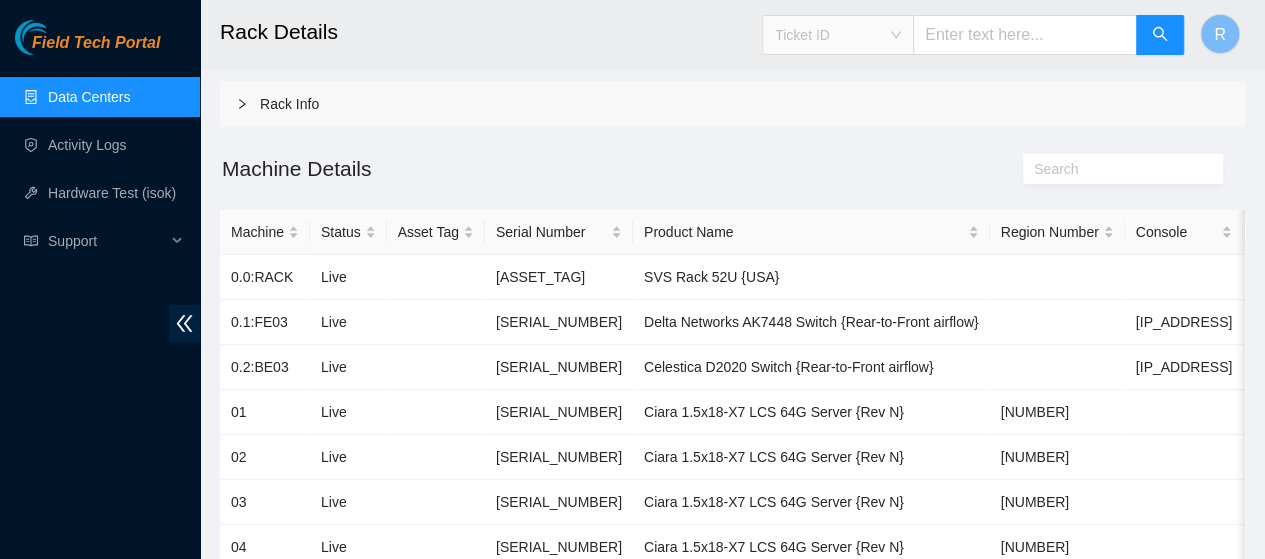 click on "Ticket ID" at bounding box center (838, 35) 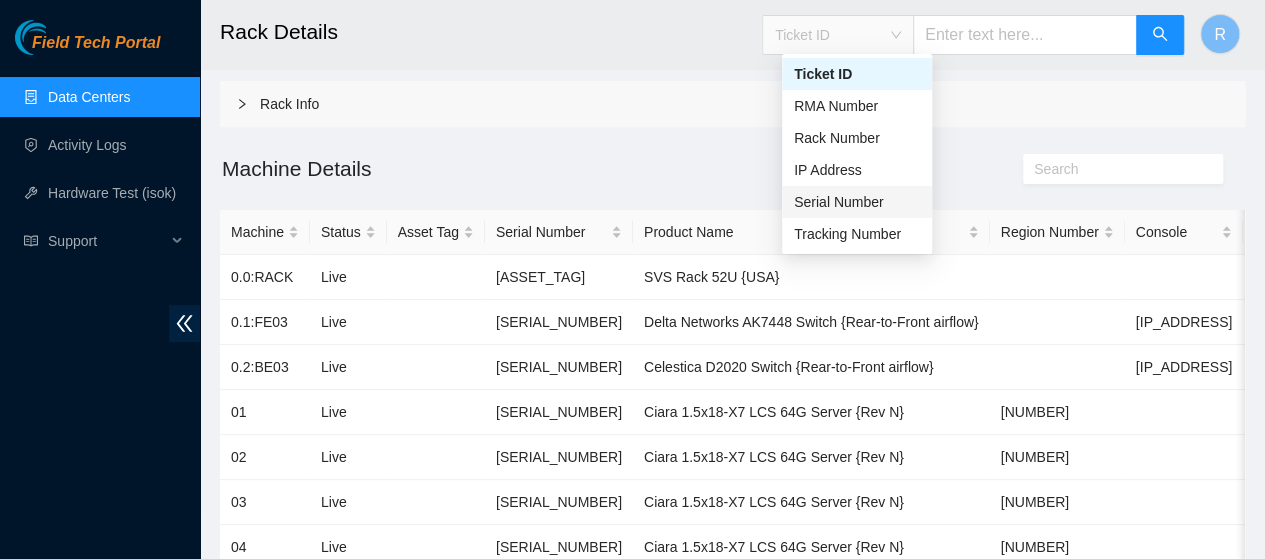 click on "Serial Number" at bounding box center [857, 202] 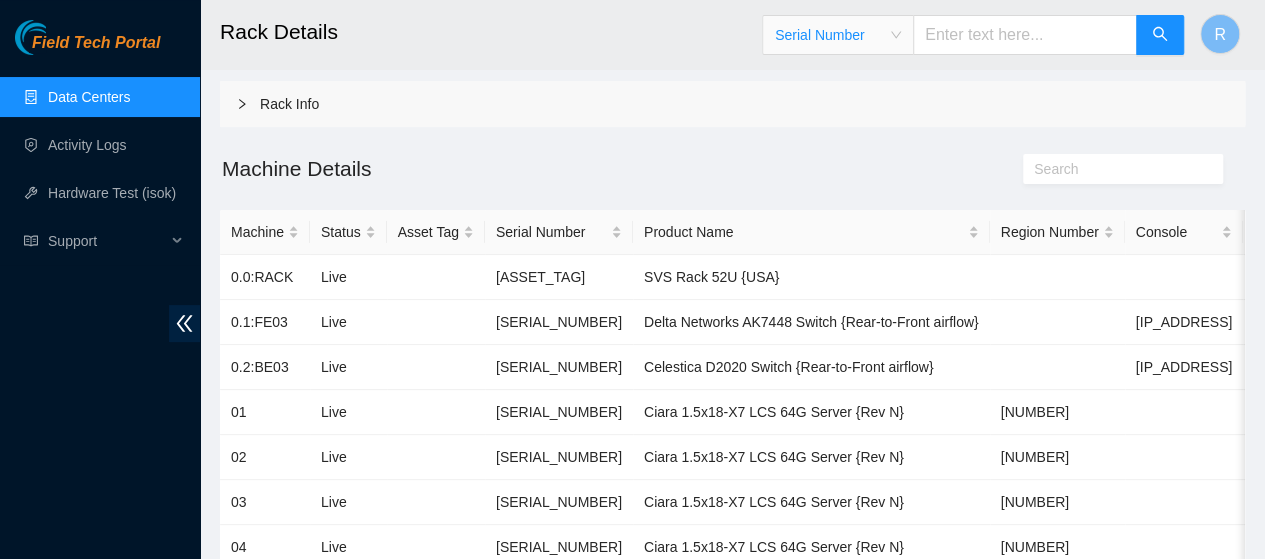 click at bounding box center (1025, 35) 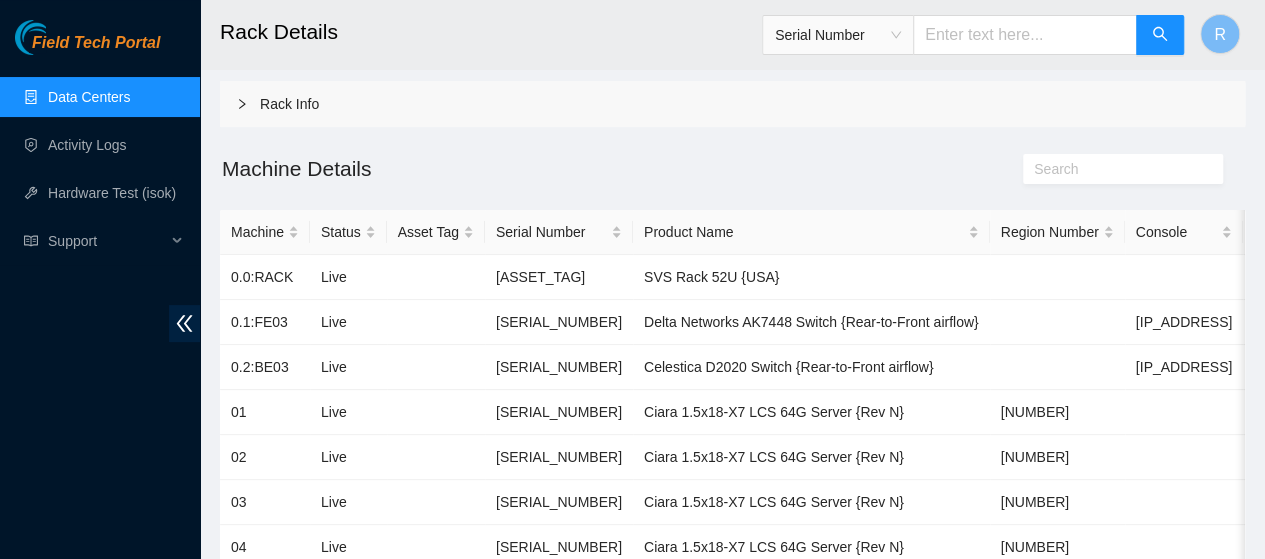 paste on "[SERIAL_NUMBER]" 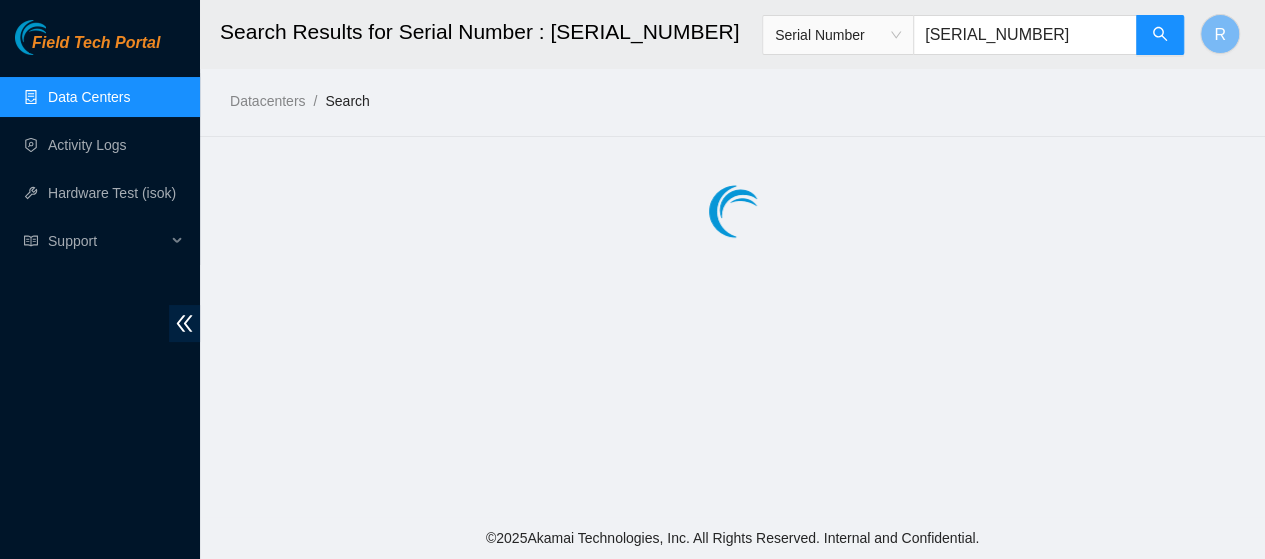 scroll, scrollTop: 0, scrollLeft: 0, axis: both 